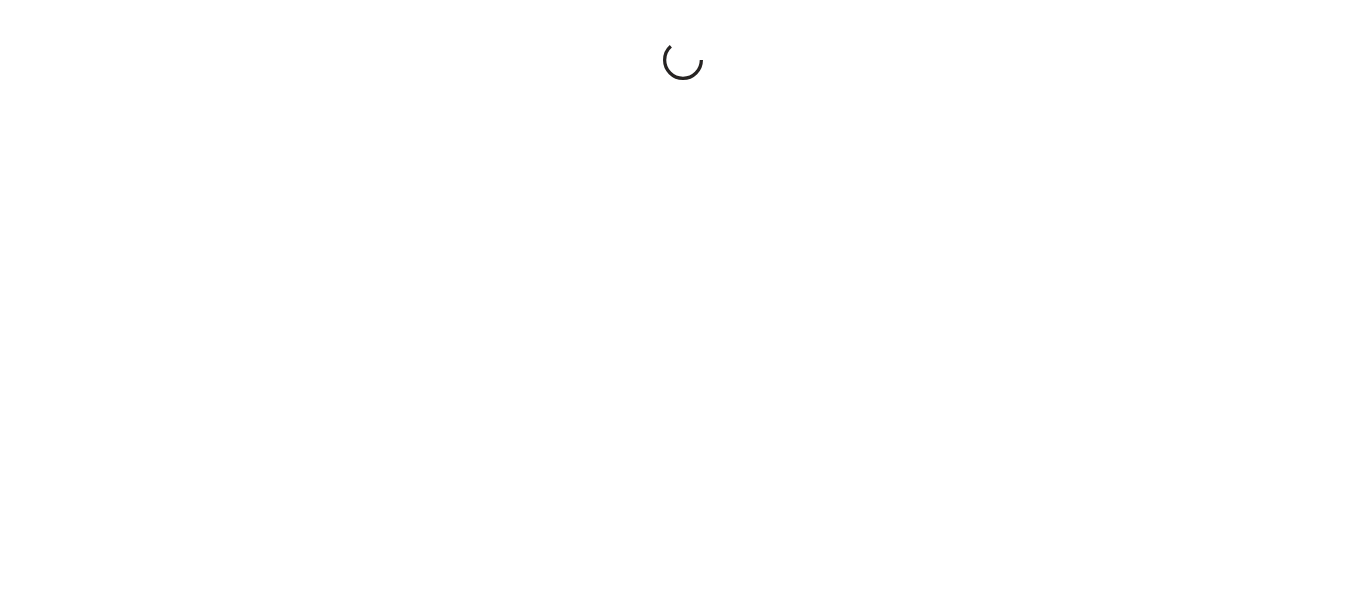 scroll, scrollTop: 0, scrollLeft: 0, axis: both 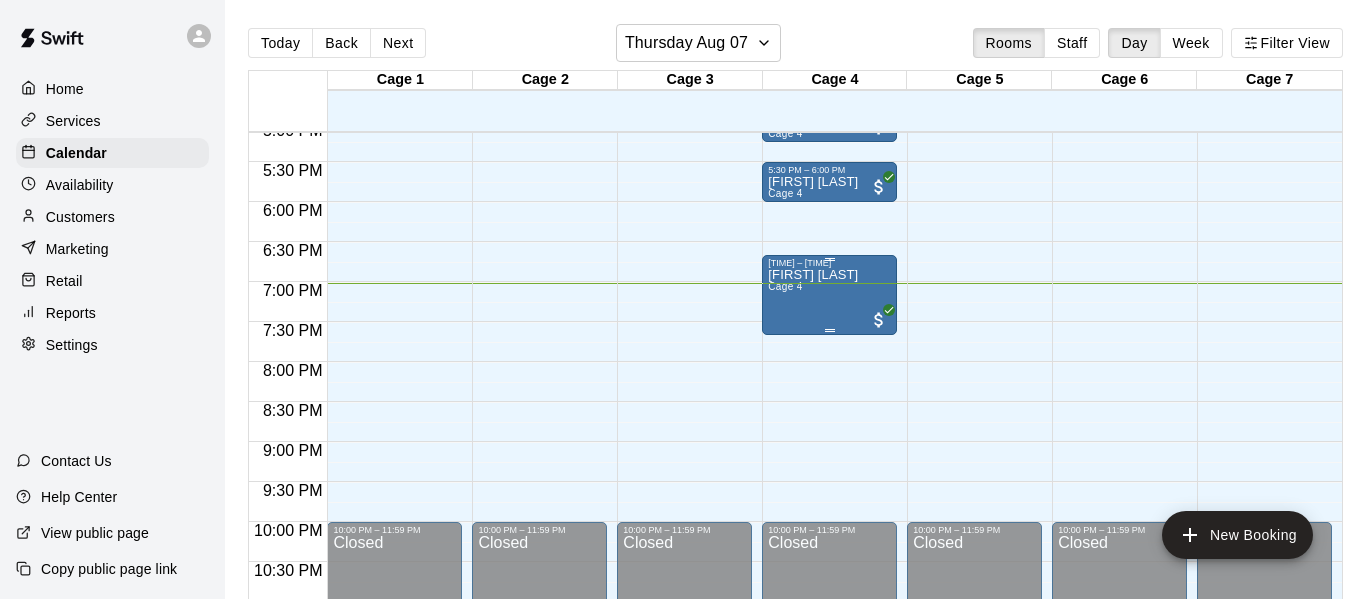 click on "[FIRST] [LAST] Cage 4" at bounding box center [813, 567] 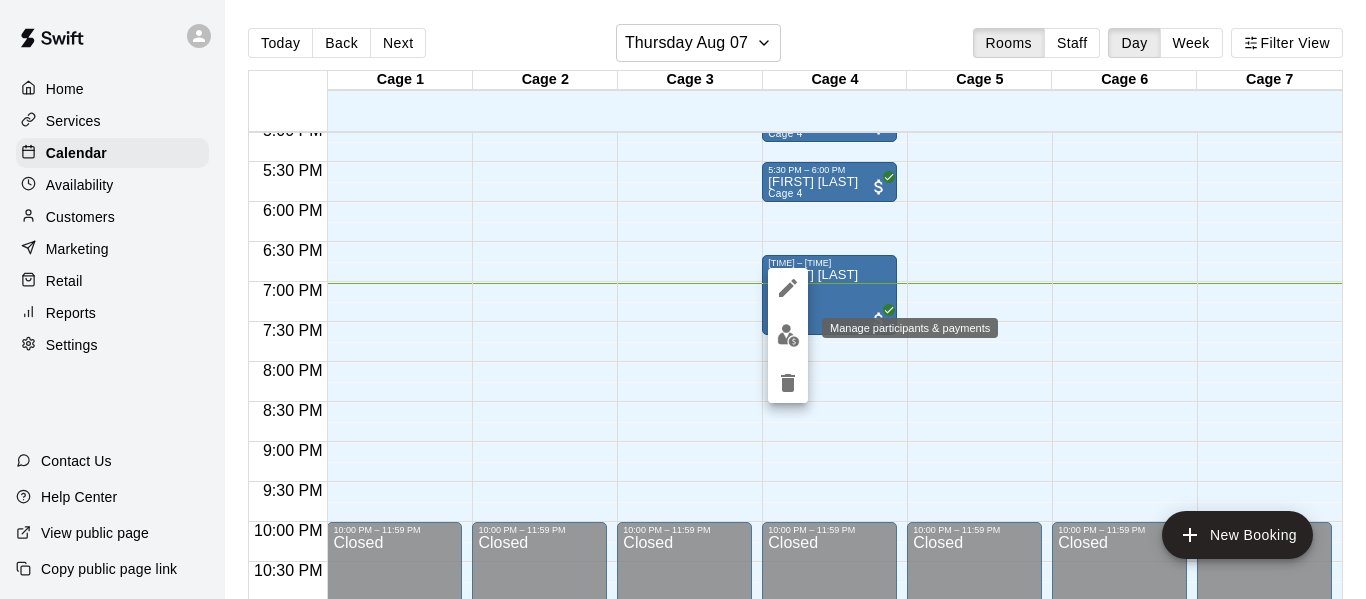 click at bounding box center [788, 335] 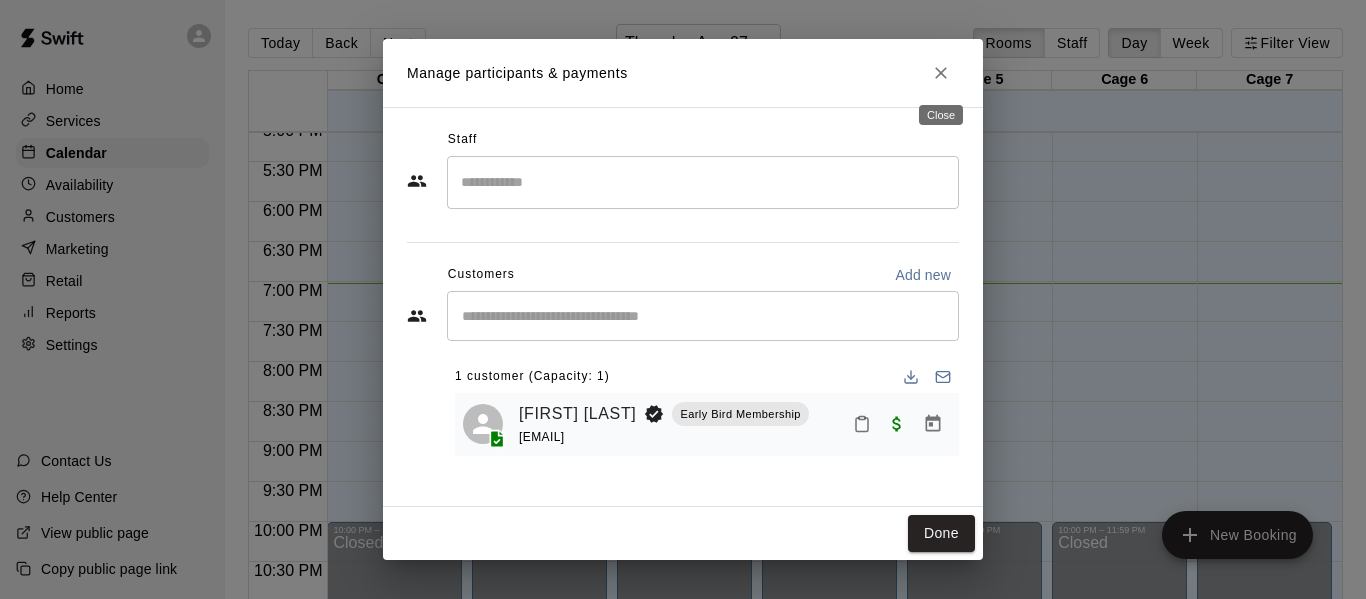 click 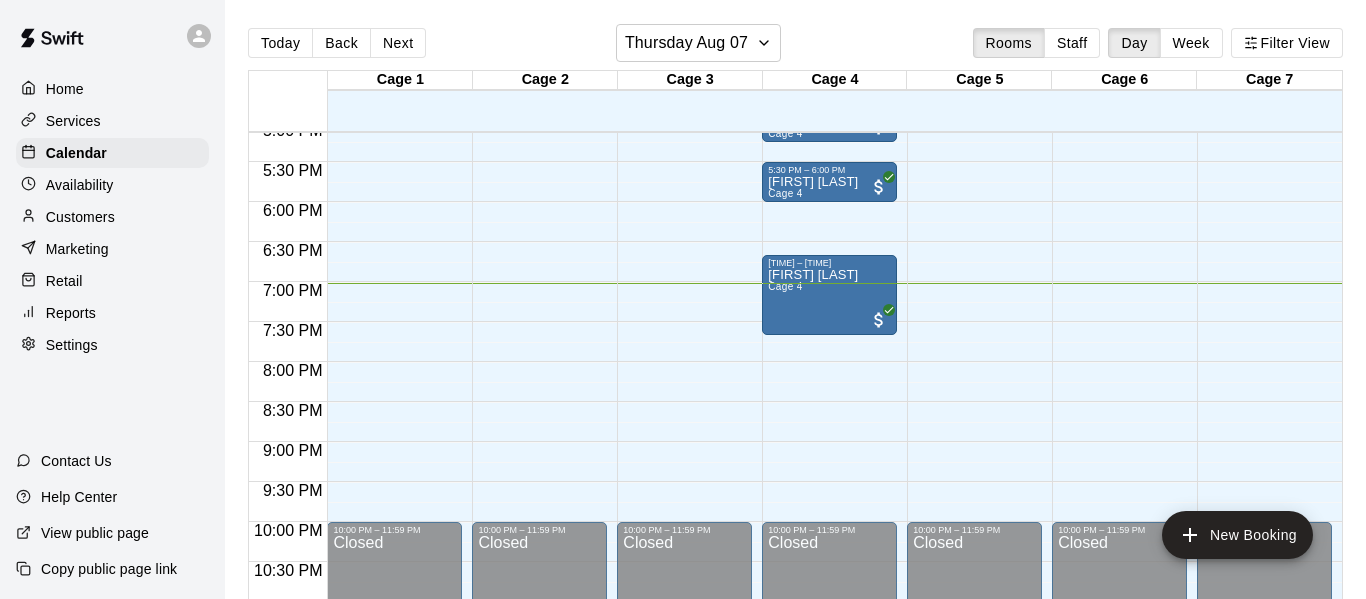 click on "Services" at bounding box center [112, 121] 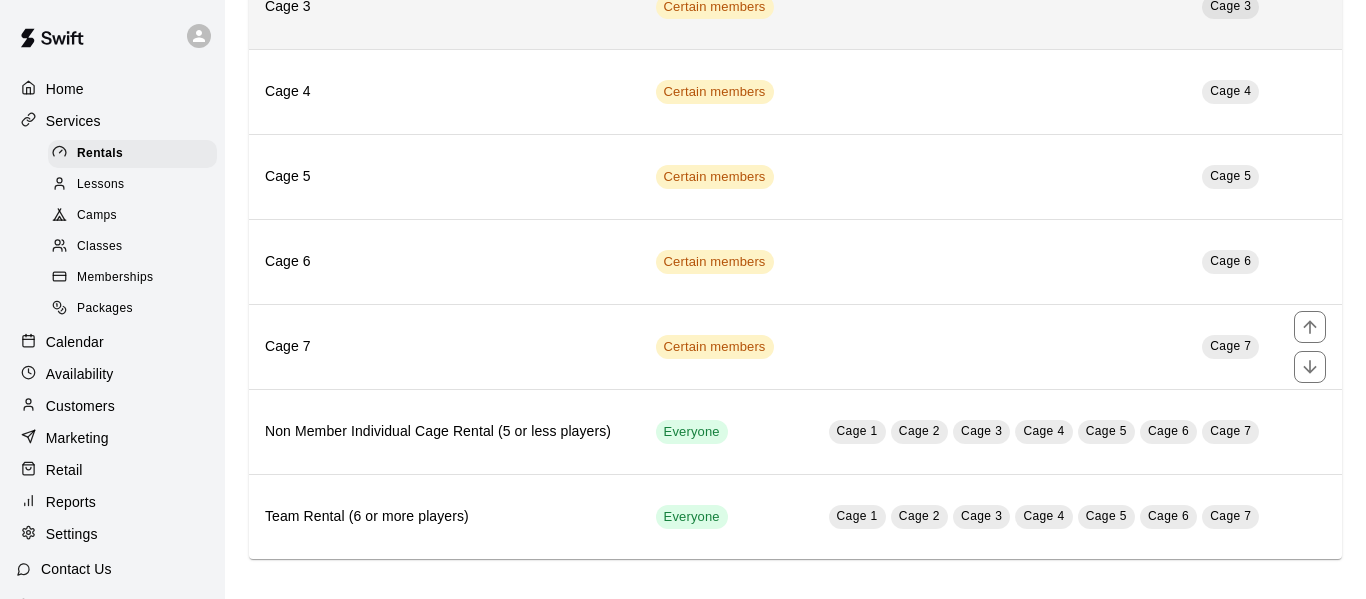 scroll, scrollTop: 0, scrollLeft: 0, axis: both 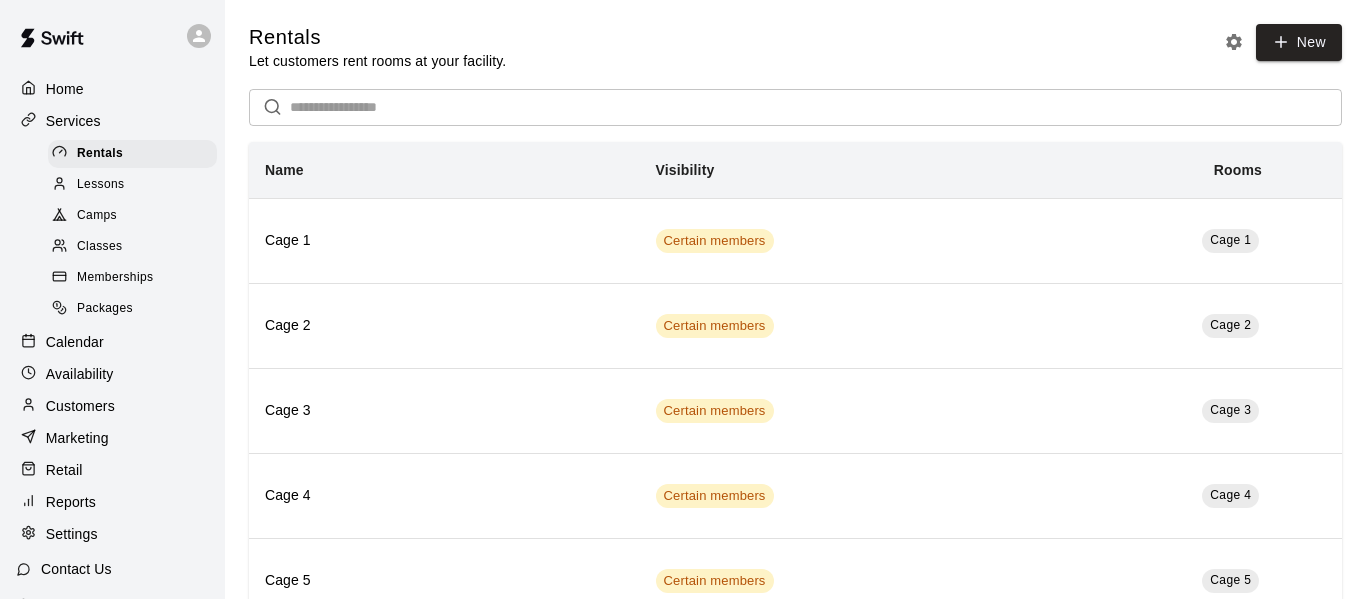 click on "Camps" at bounding box center (132, 216) 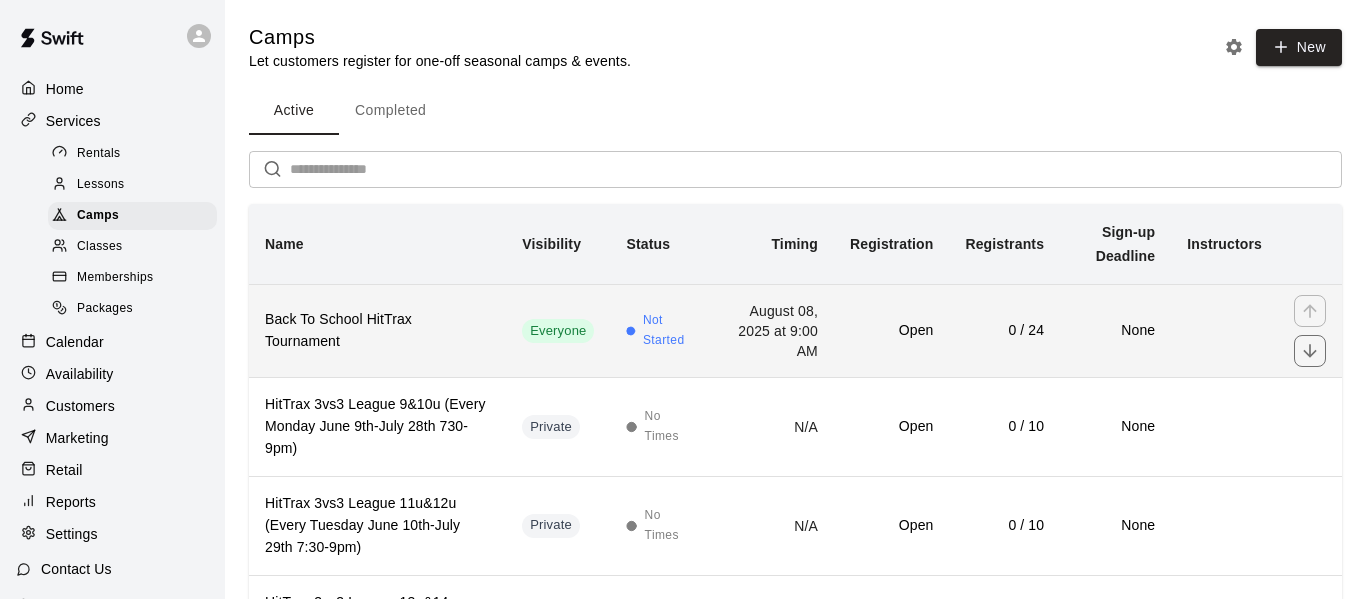 click on "Back To School HitTrax Tournament" at bounding box center (377, 330) 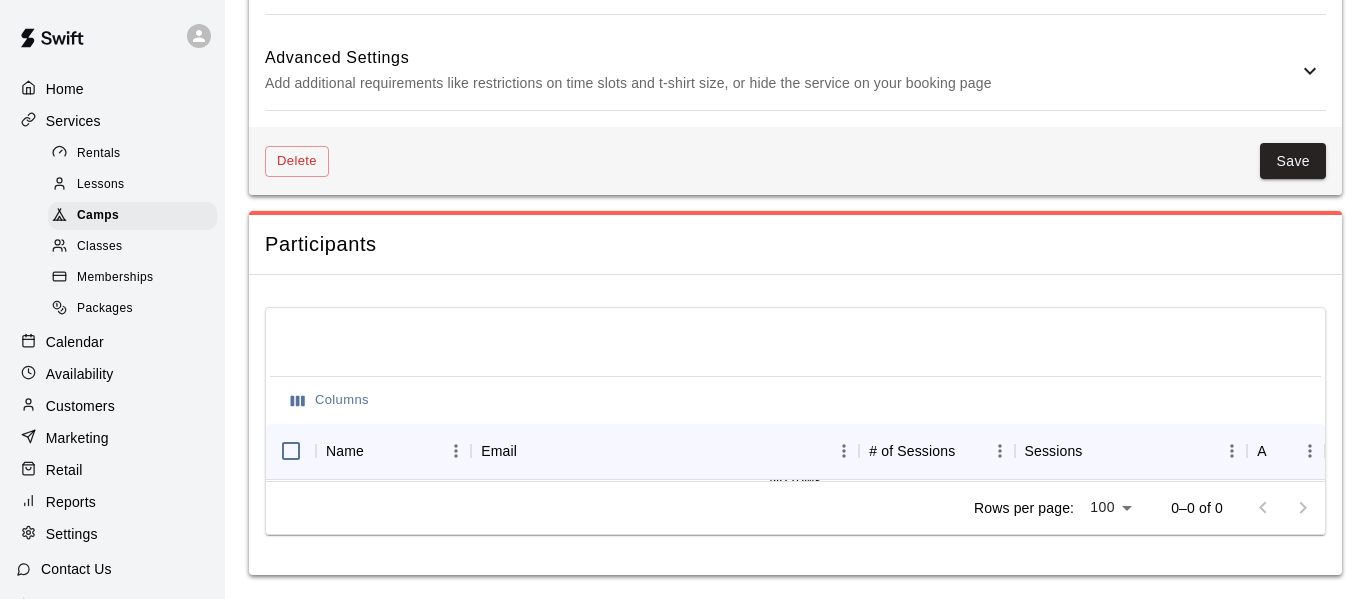 scroll, scrollTop: 0, scrollLeft: 0, axis: both 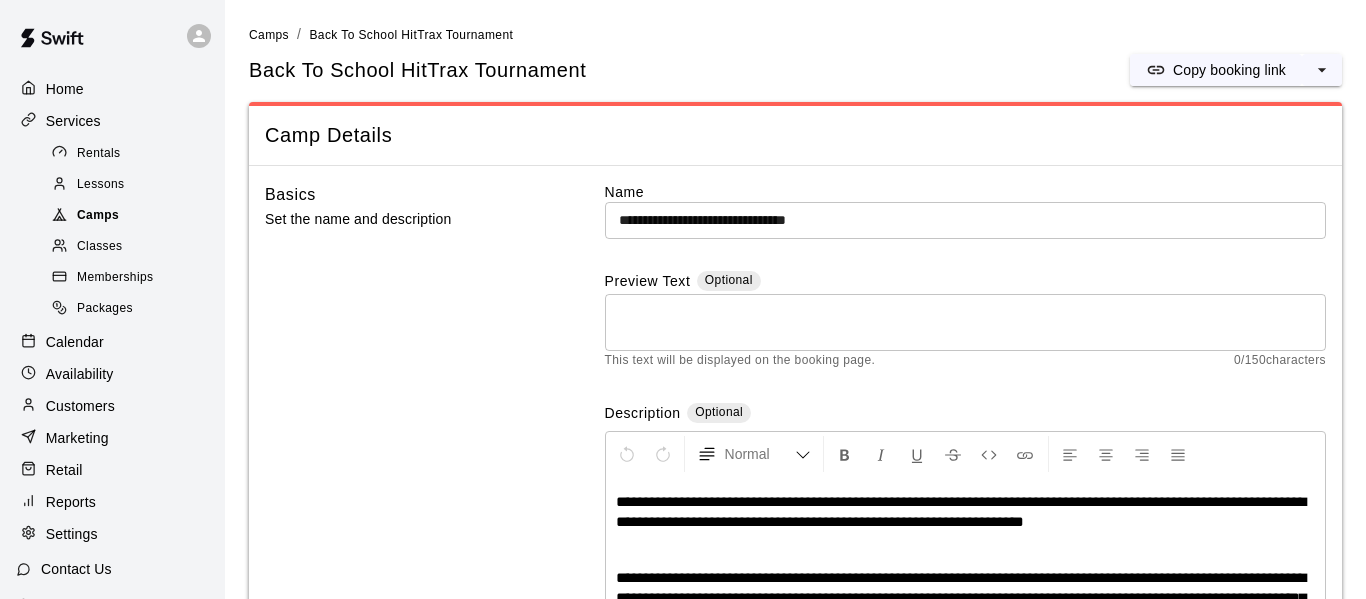 click on "Camps" at bounding box center [132, 216] 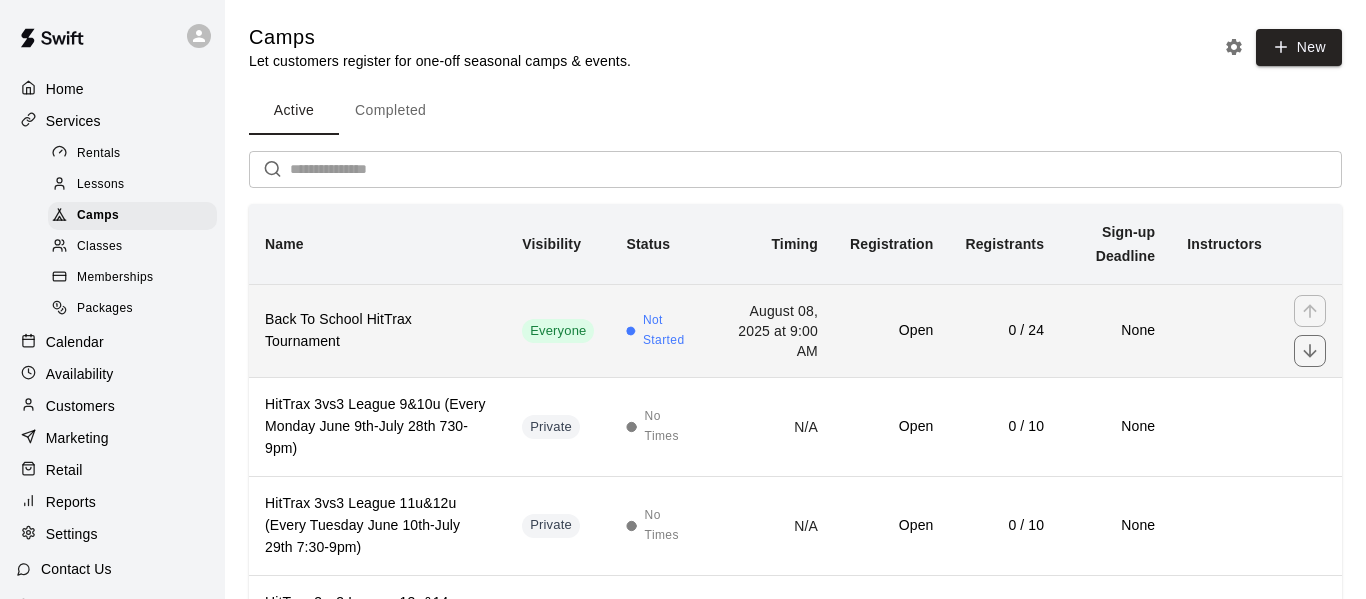 click on "August 08, 2025 at 9:00 AM" at bounding box center [772, 330] 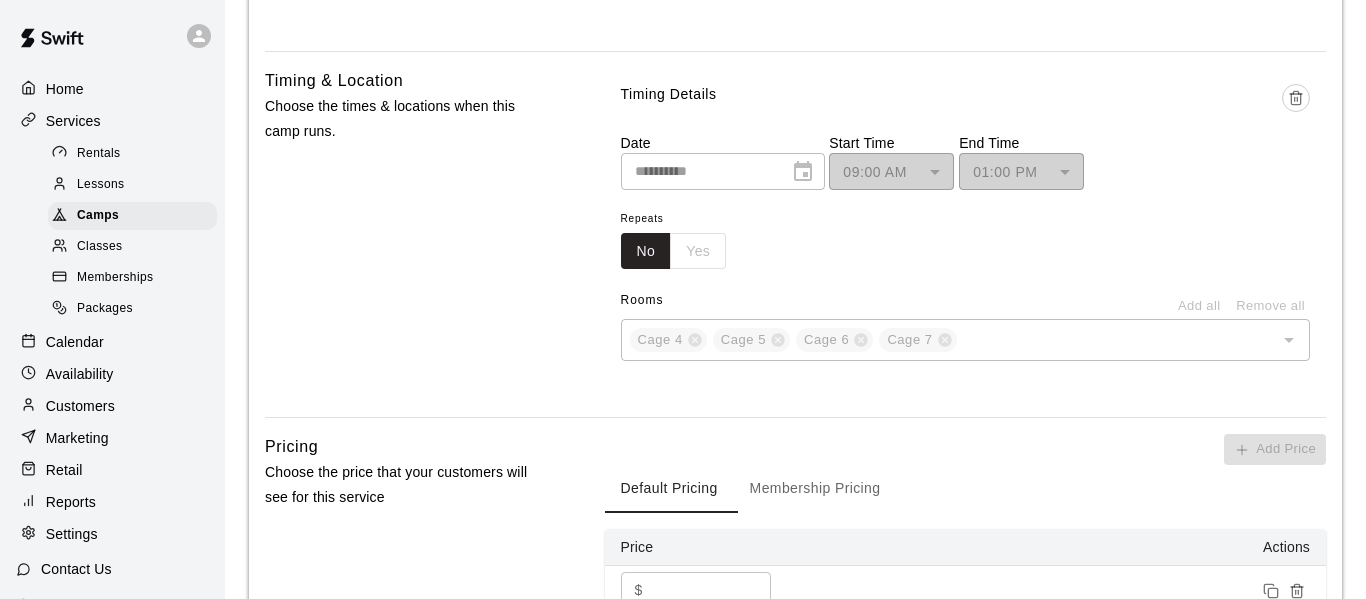 scroll, scrollTop: 1109, scrollLeft: 0, axis: vertical 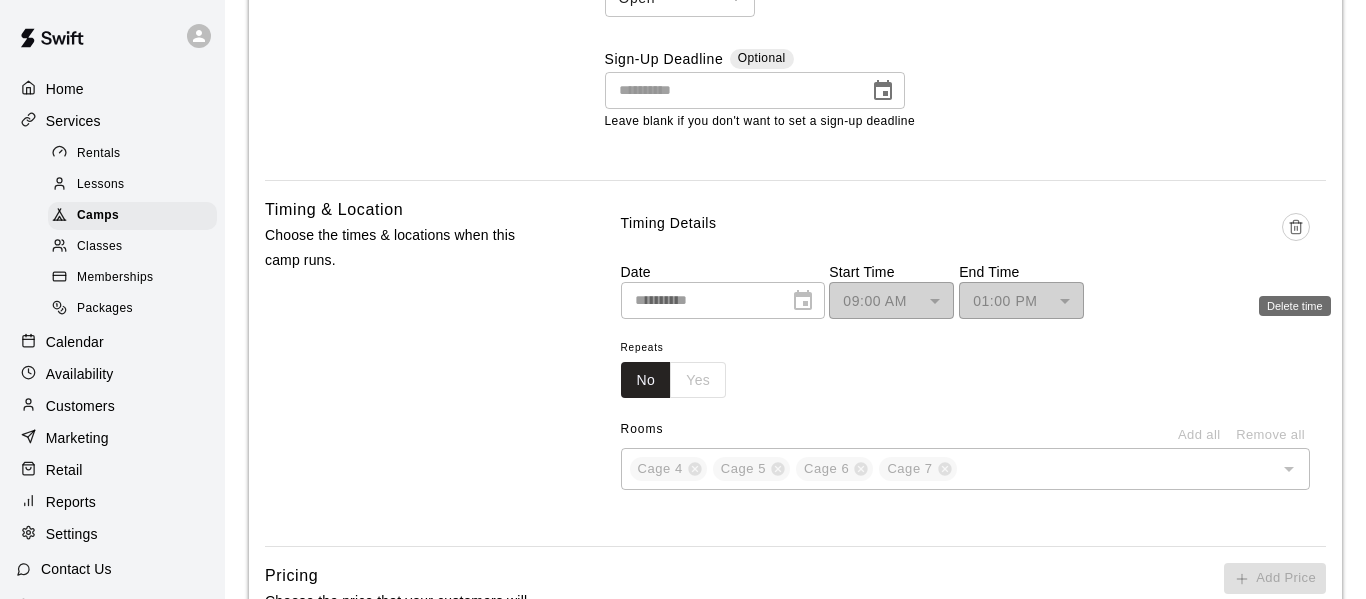 click at bounding box center [1296, 227] 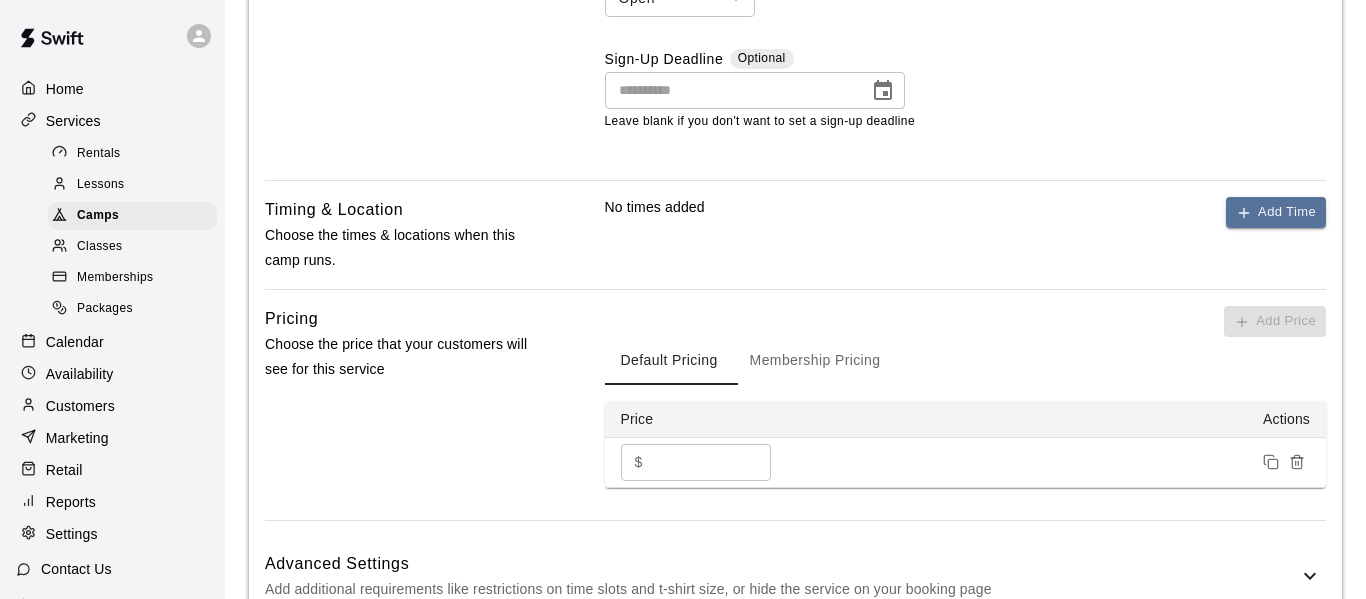 click on "Calendar" at bounding box center (112, 342) 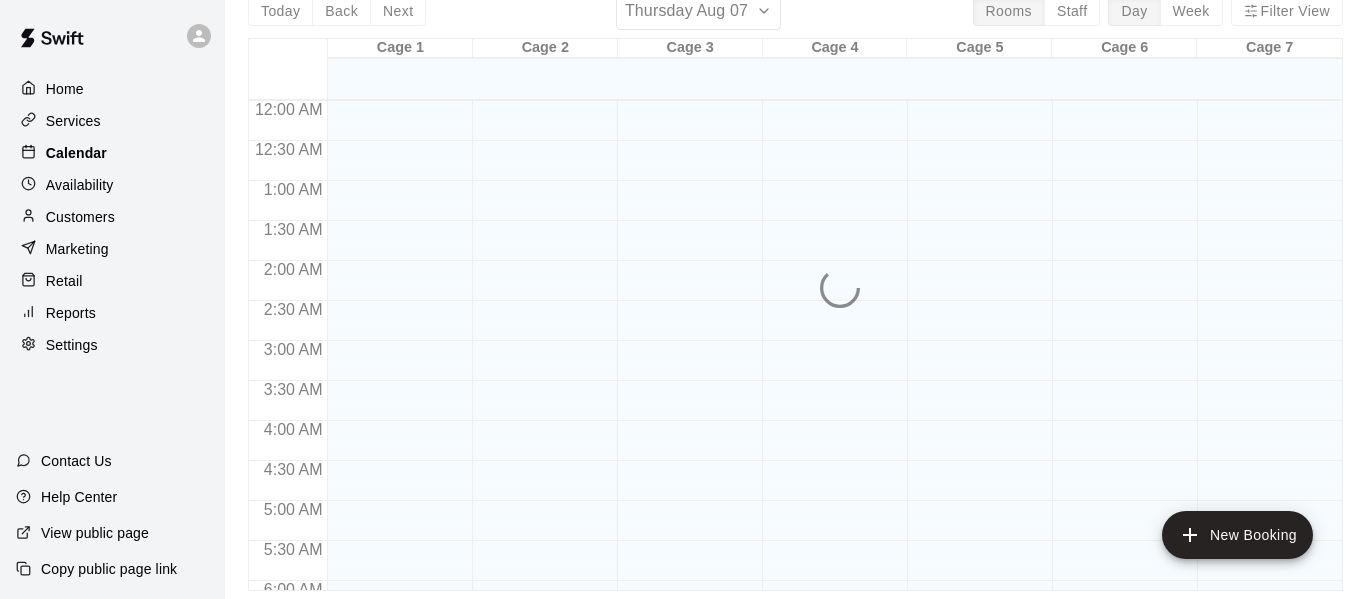 scroll, scrollTop: 0, scrollLeft: 0, axis: both 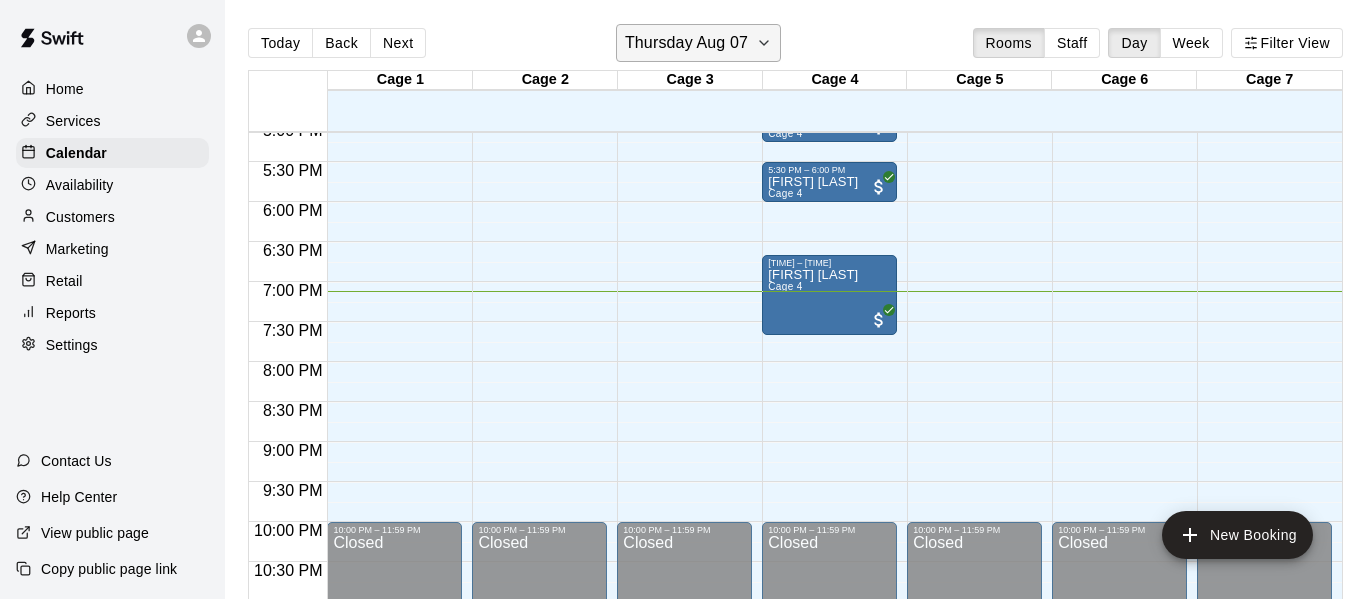 click on "Thursday Aug 07" at bounding box center (686, 43) 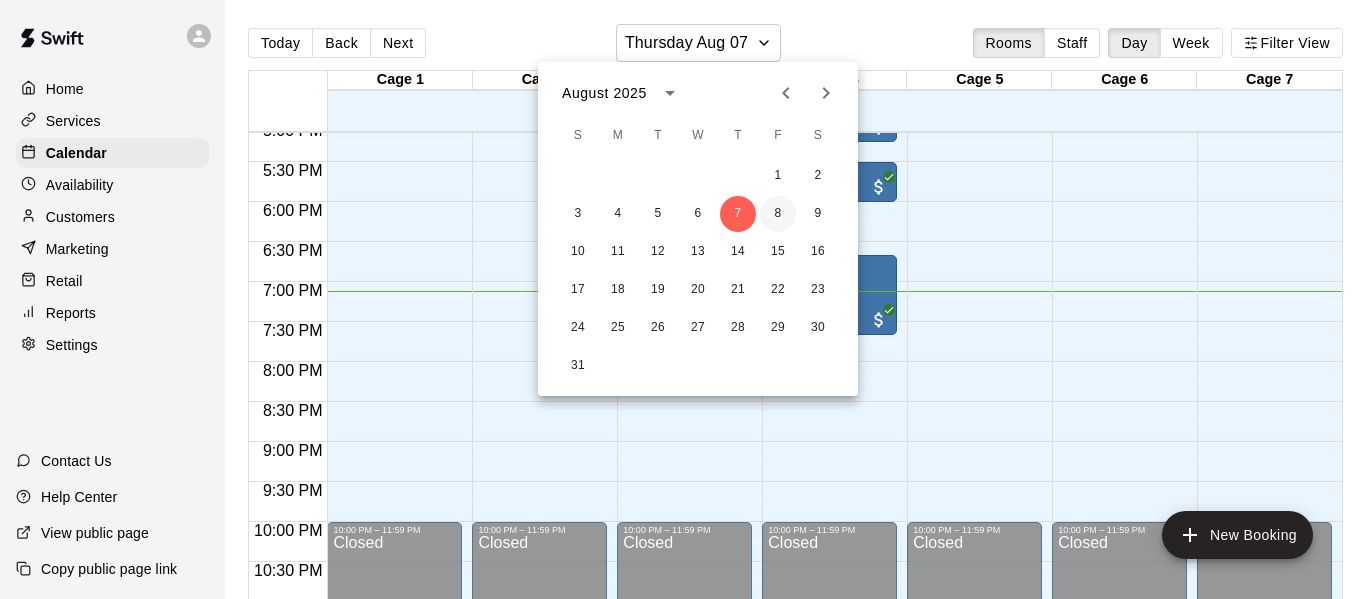 click on "8" at bounding box center (778, 214) 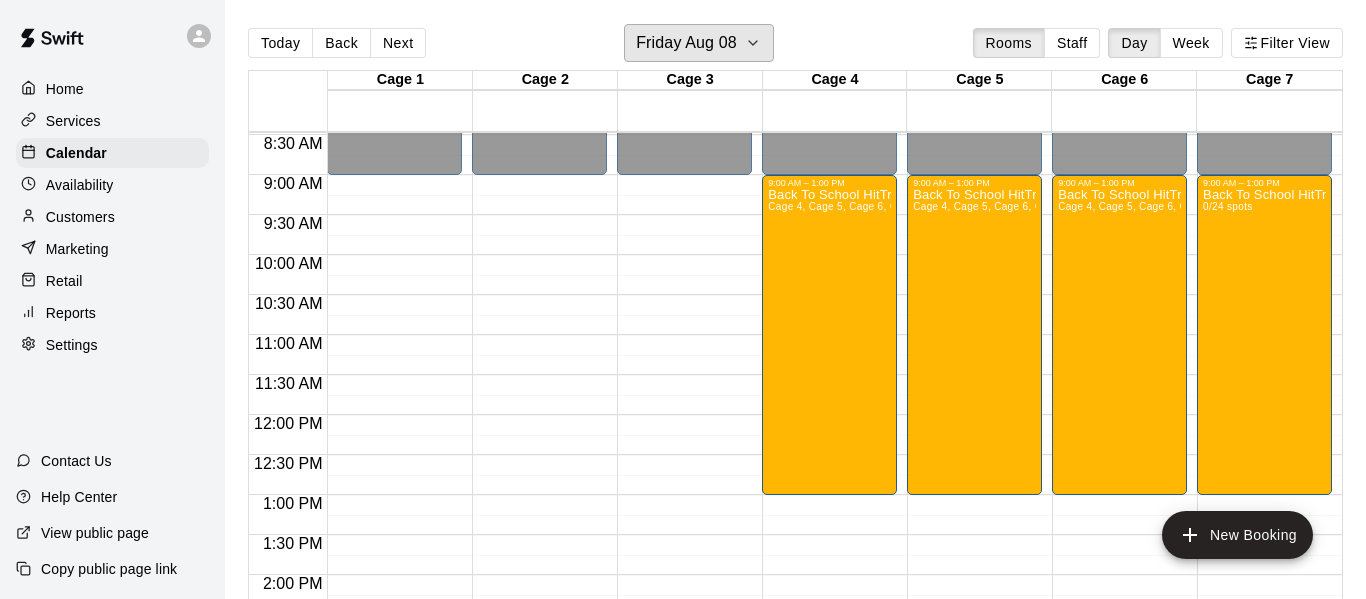 scroll, scrollTop: 594, scrollLeft: 0, axis: vertical 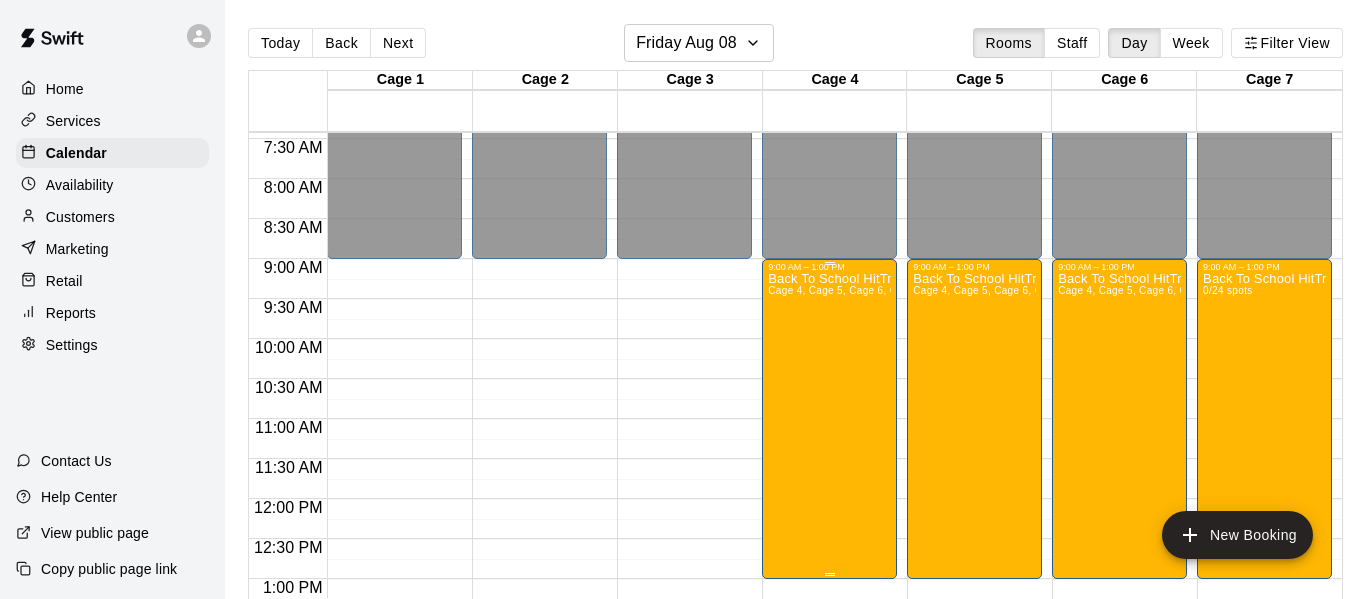 click on "Back To School HitTrax Tournament Cage 4, Cage 5, Cage 6, Cage 7 0/24 spots" at bounding box center [829, 571] 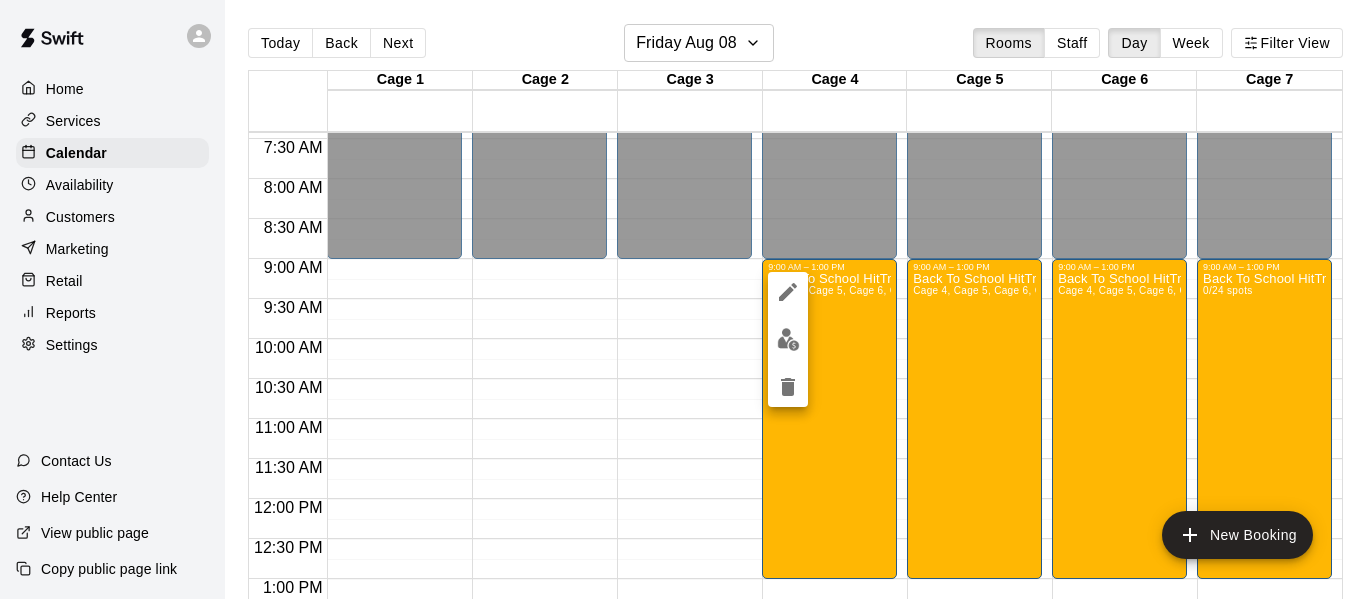 click 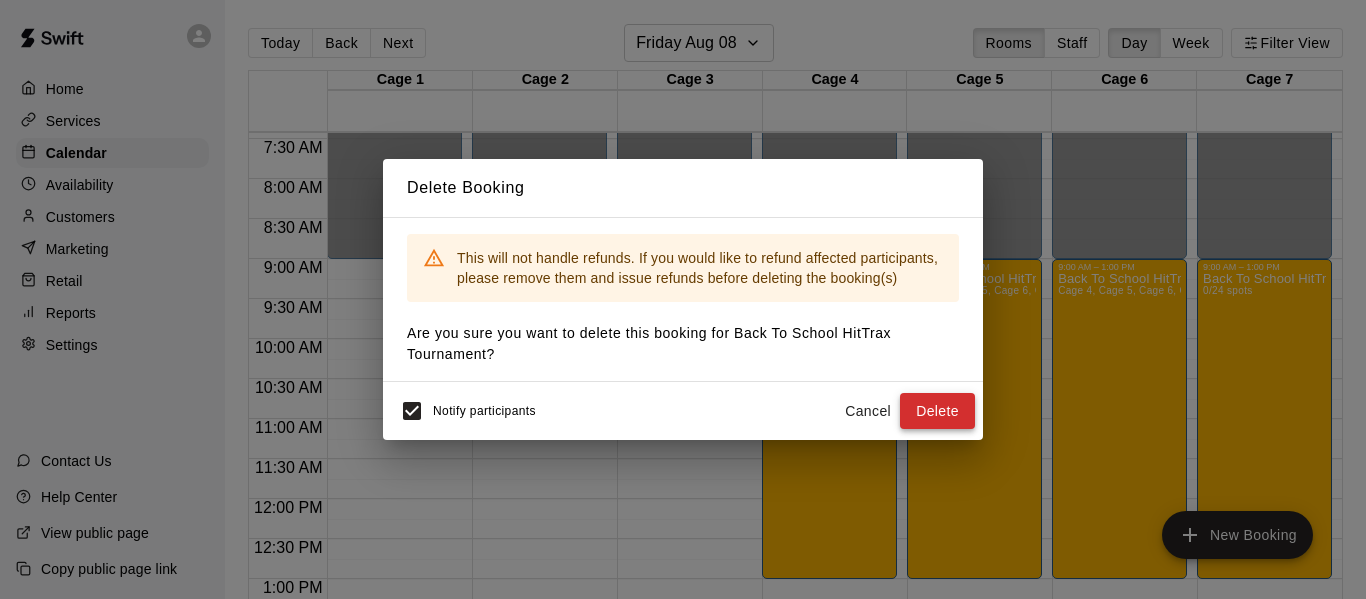 click on "Delete" at bounding box center (937, 411) 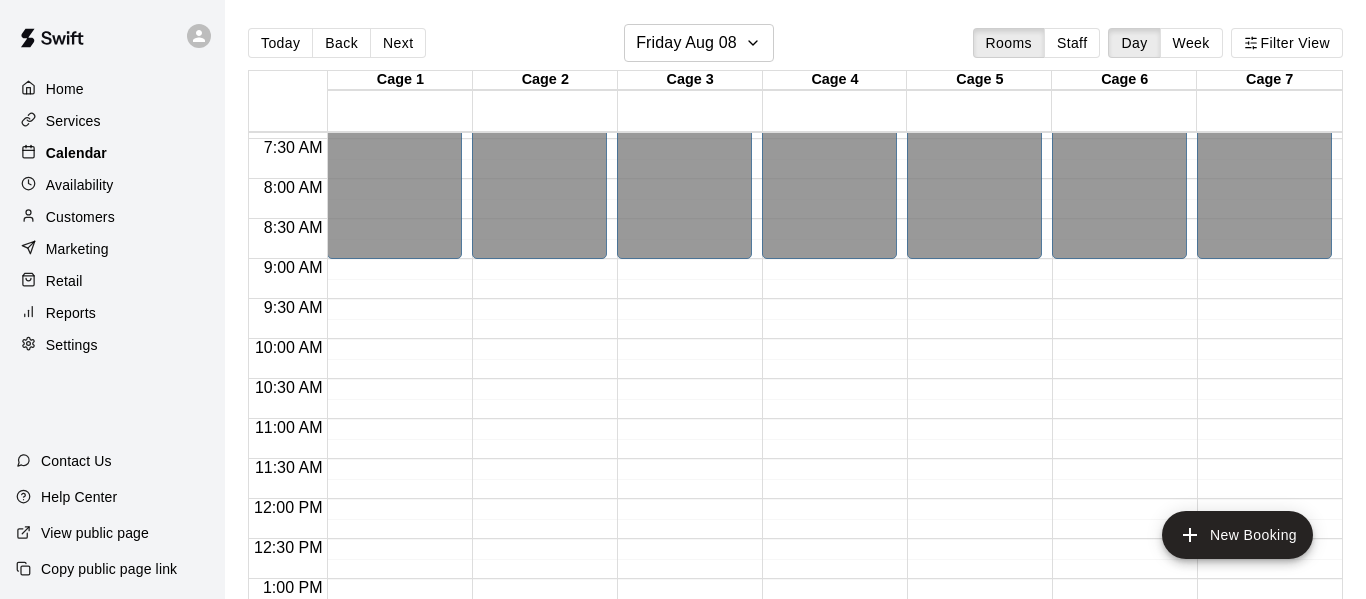 click on "Calendar" at bounding box center [112, 153] 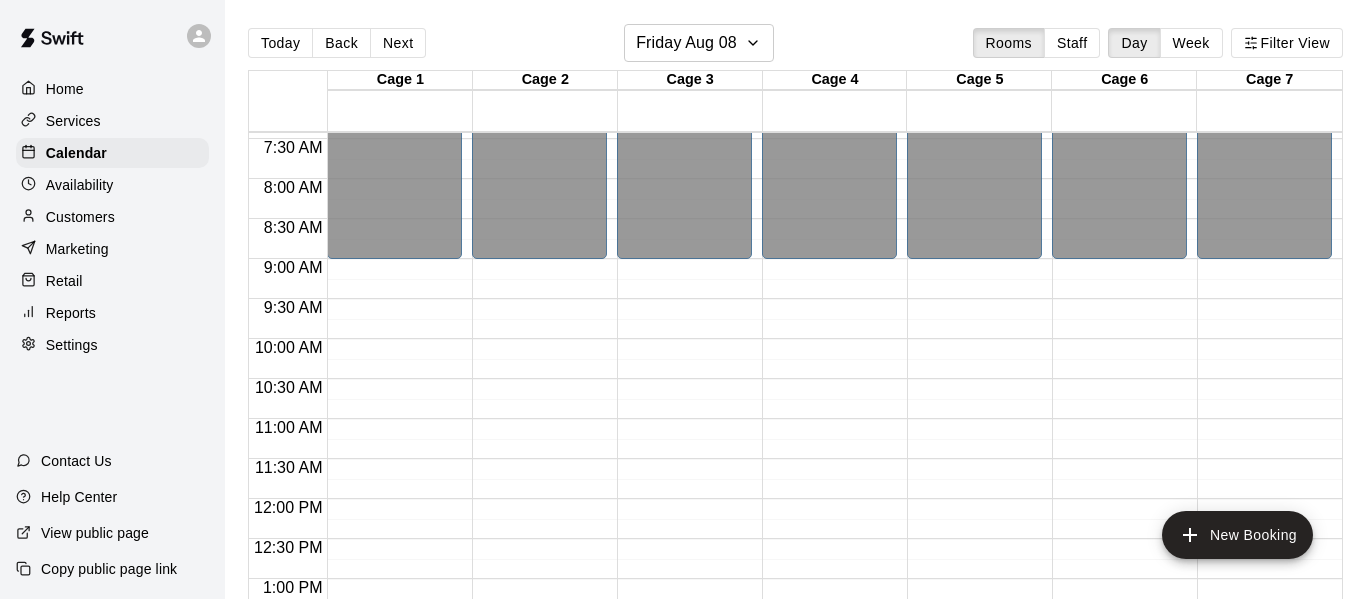 click on "Services" at bounding box center (73, 121) 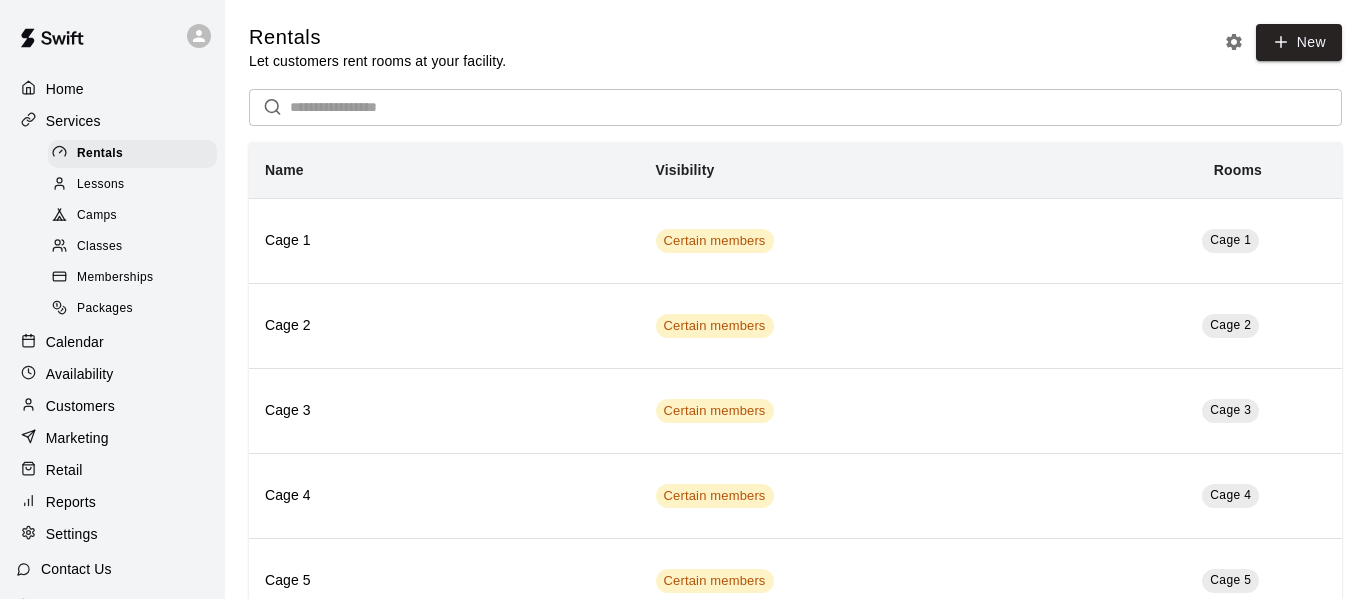 click on "Camps" at bounding box center [132, 216] 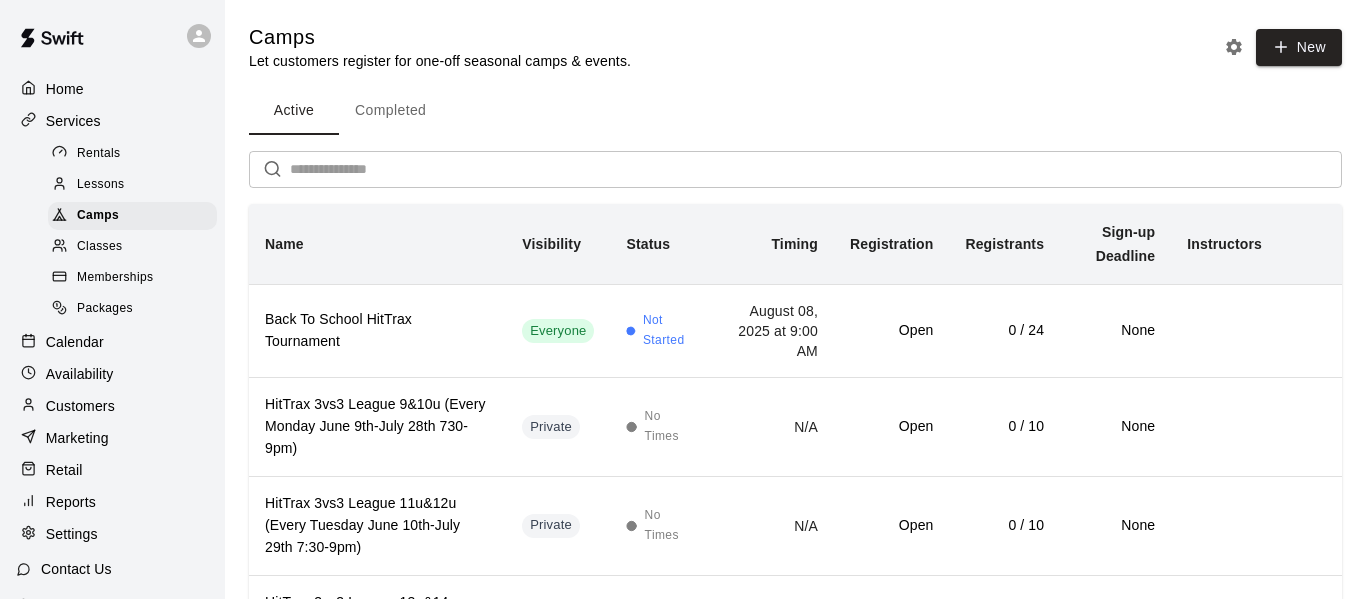 click on "Classes" at bounding box center (132, 247) 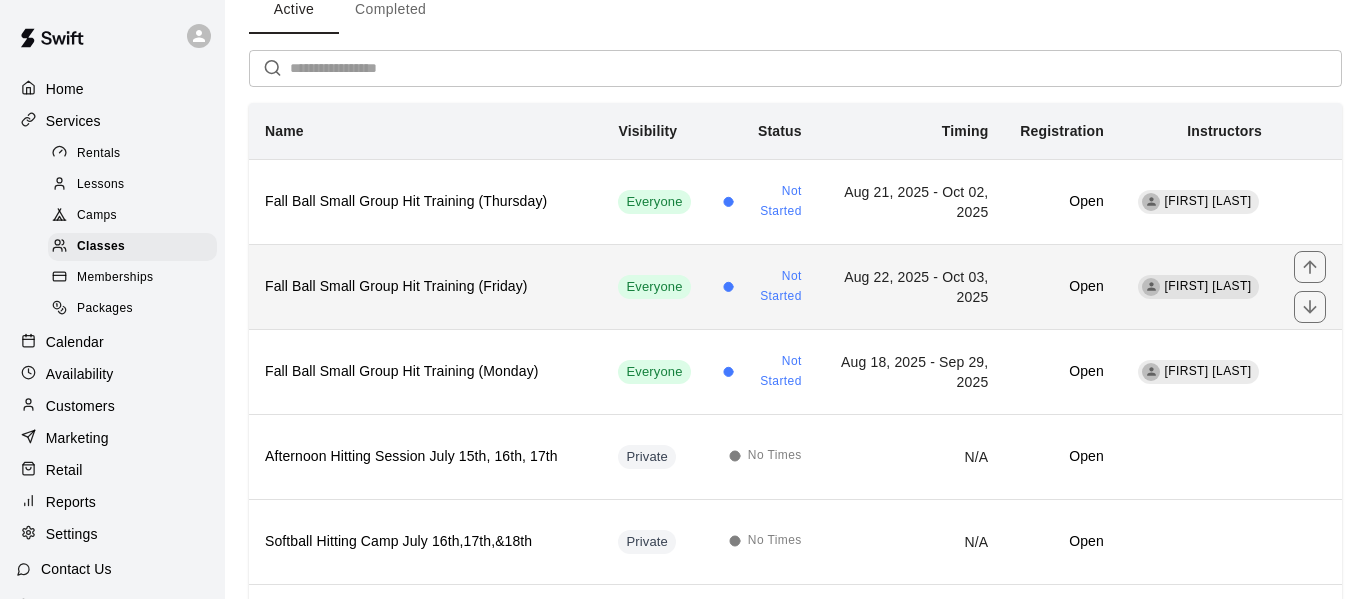scroll, scrollTop: 103, scrollLeft: 0, axis: vertical 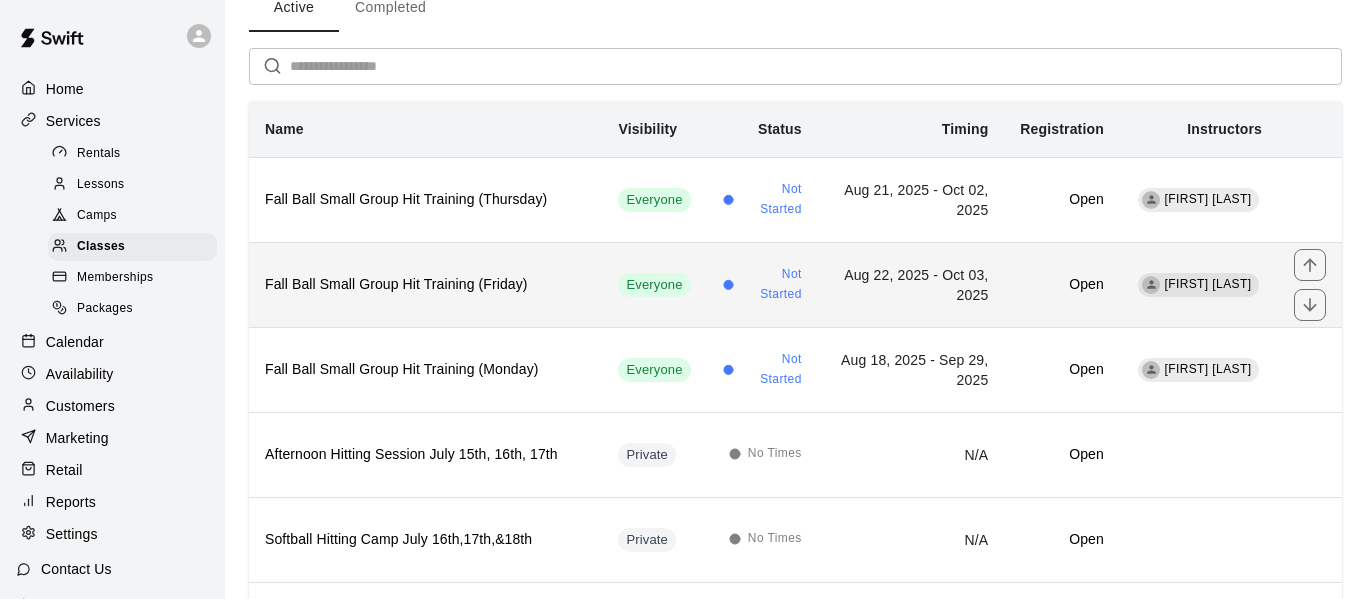 click on "Fall Ball Small Group Hit Training (Friday)" at bounding box center [425, 285] 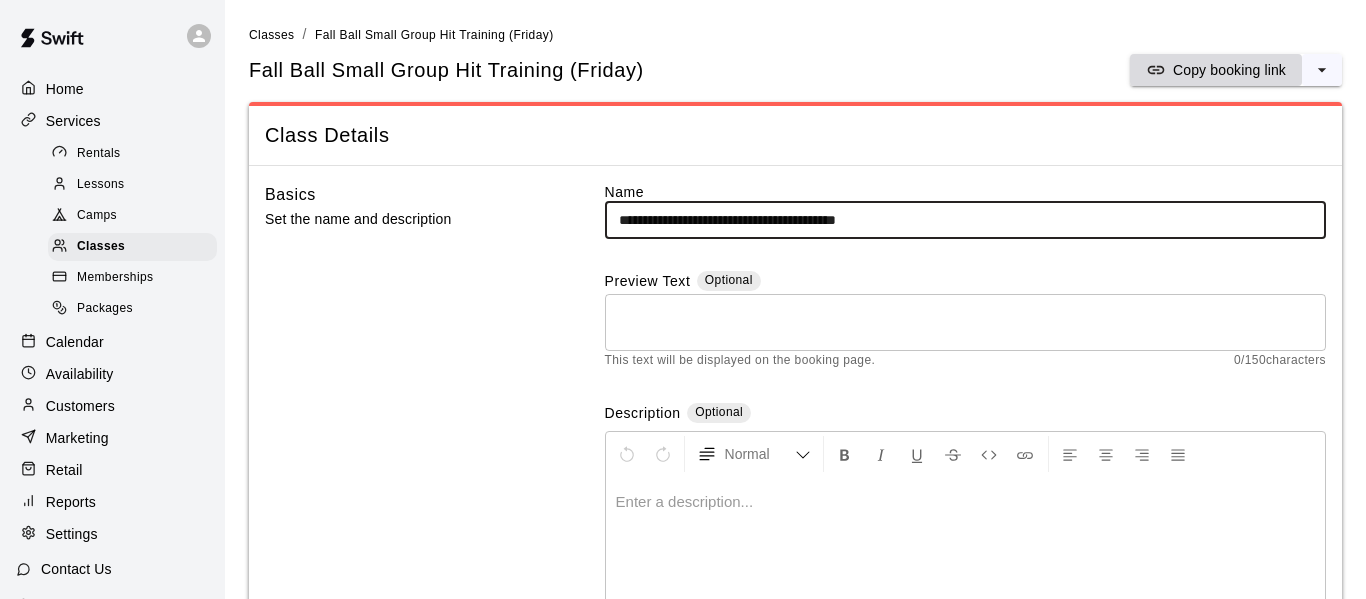 click on "Copy booking link" at bounding box center (1229, 70) 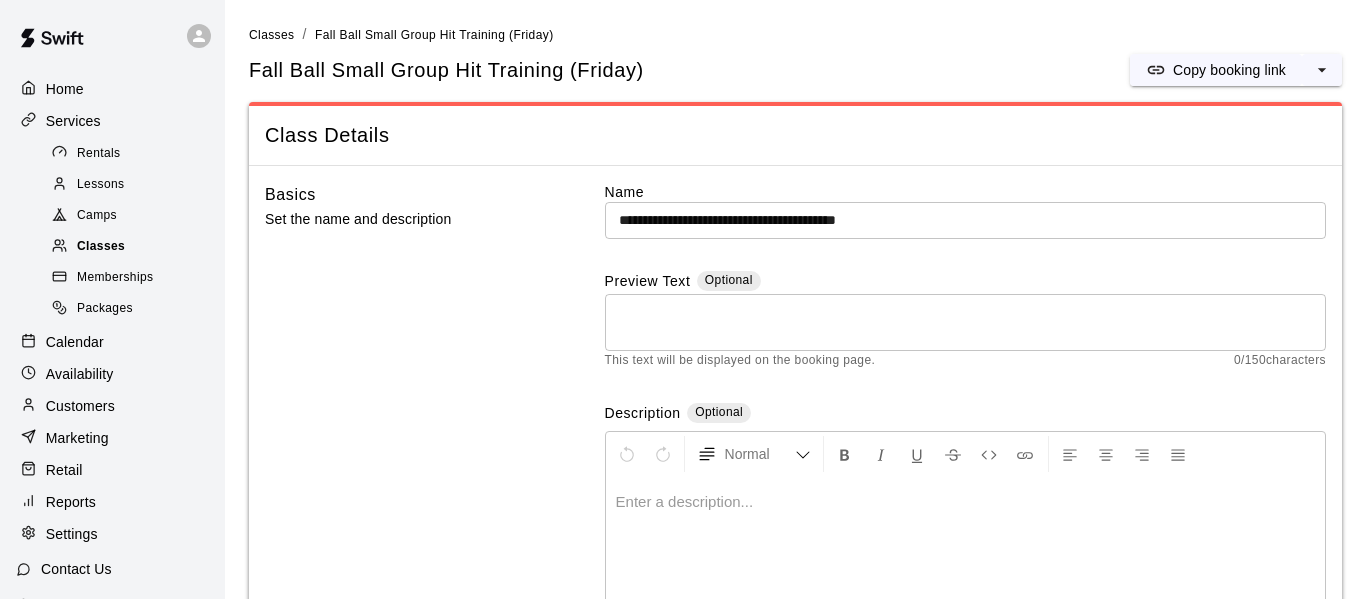 click on "Classes" at bounding box center [101, 247] 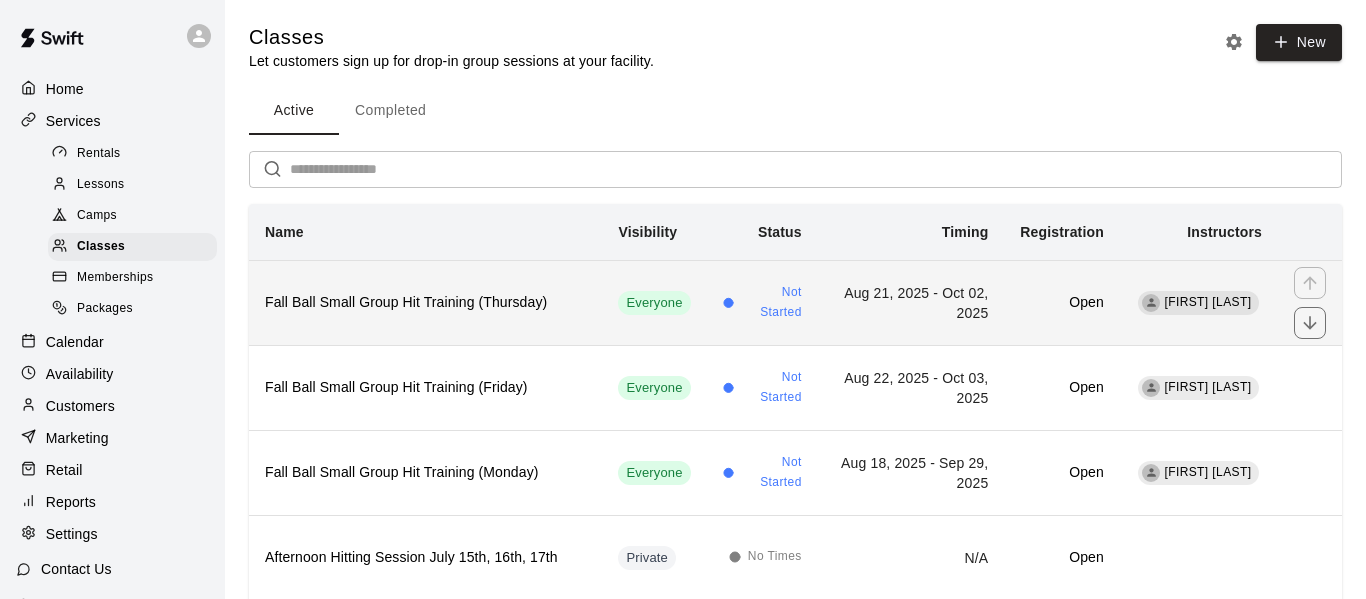click on "Fall Ball Small Group Hit Training (Thursday)" at bounding box center (425, 302) 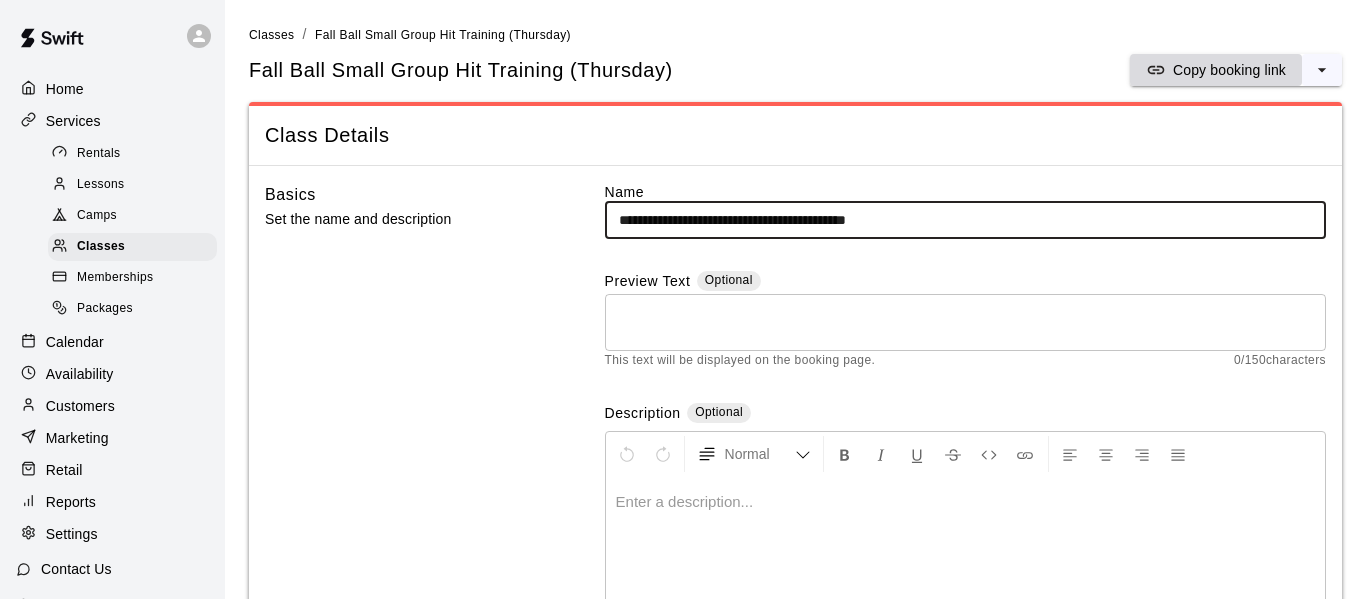 click on "Copy booking link" at bounding box center (1229, 70) 